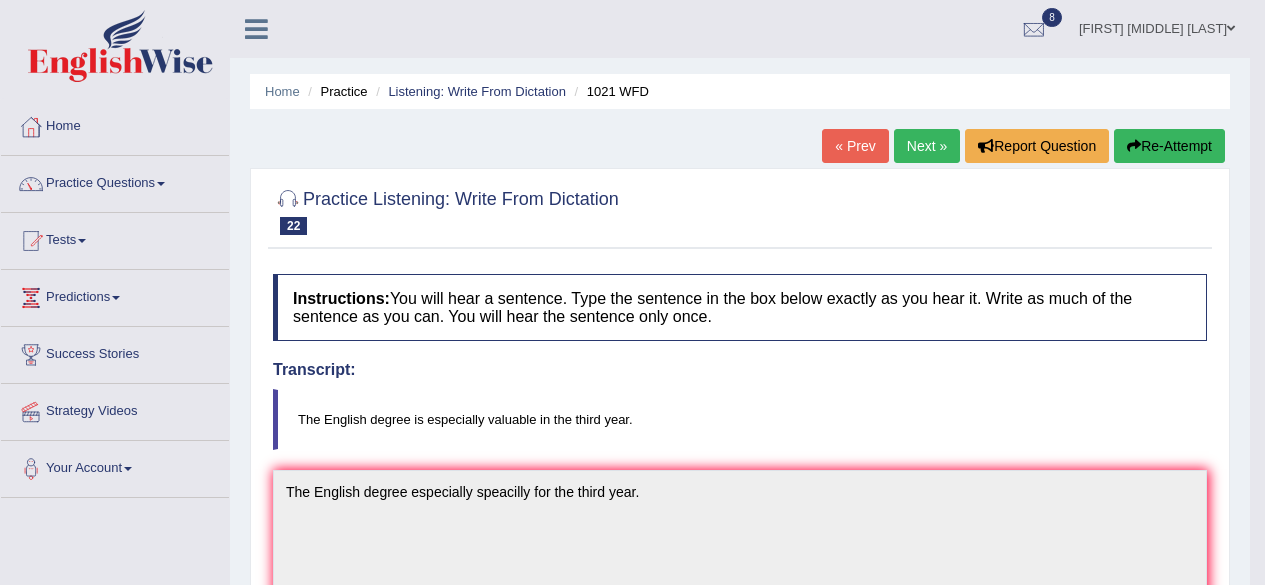 scroll, scrollTop: 100, scrollLeft: 0, axis: vertical 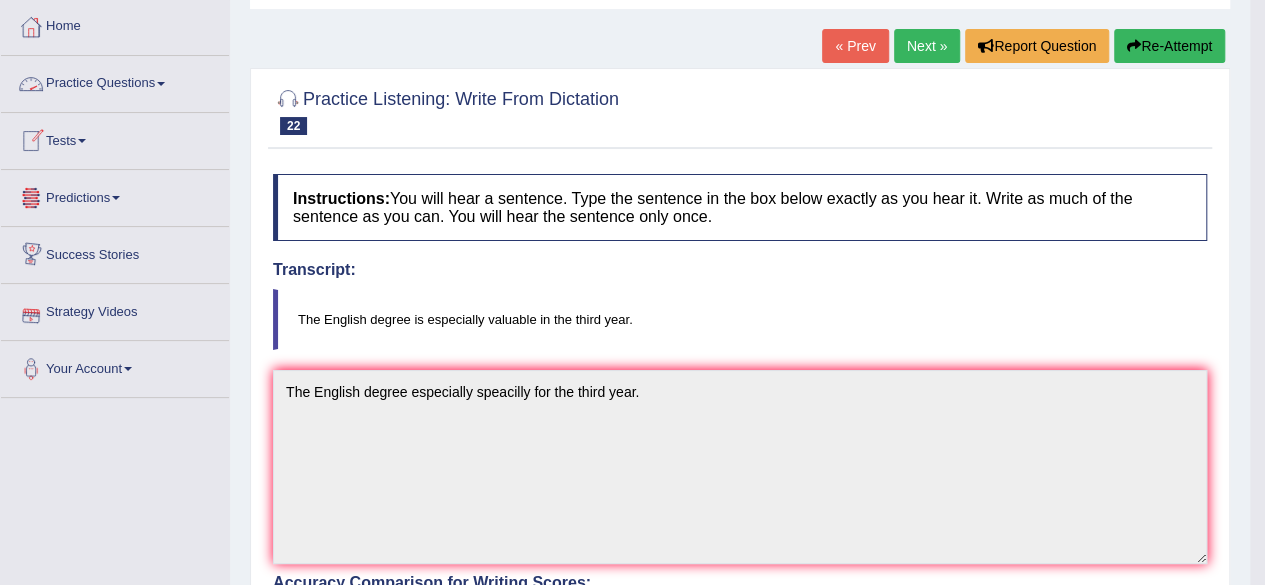 click on "Practice Questions" at bounding box center (115, 81) 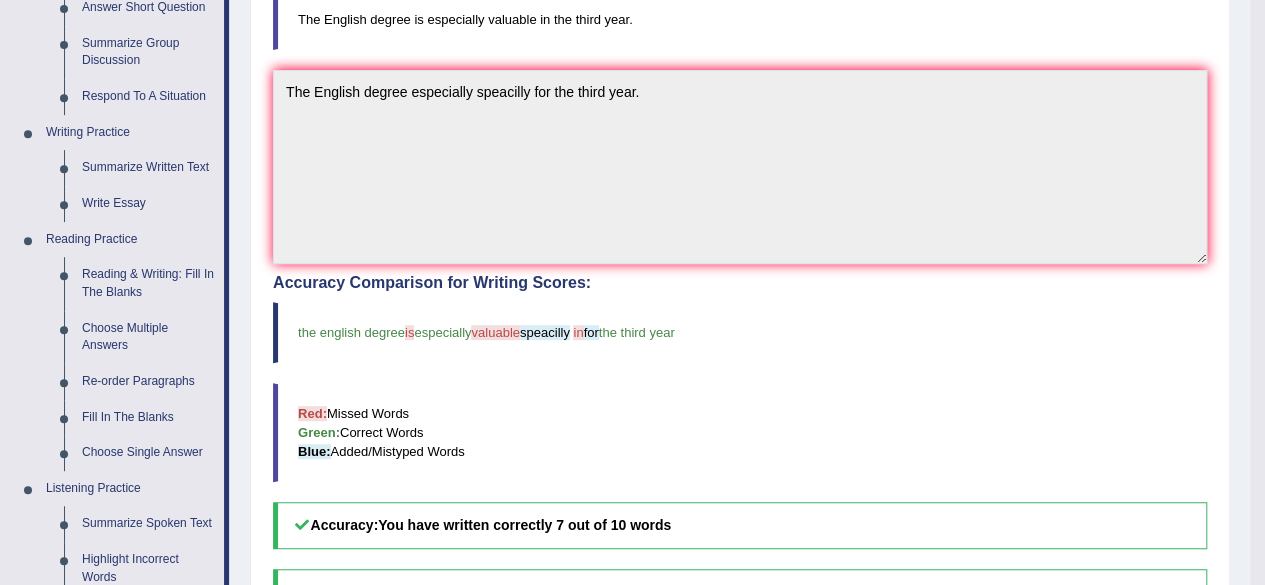 scroll, scrollTop: 300, scrollLeft: 0, axis: vertical 